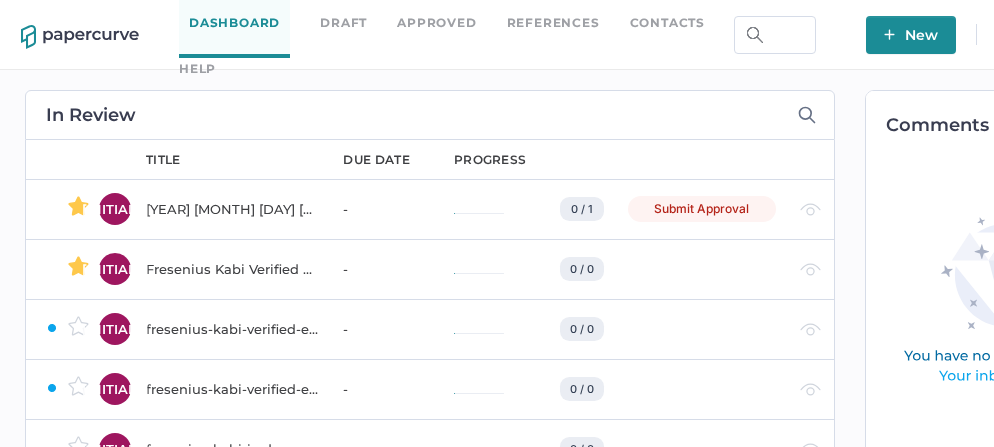 scroll, scrollTop: 0, scrollLeft: 0, axis: both 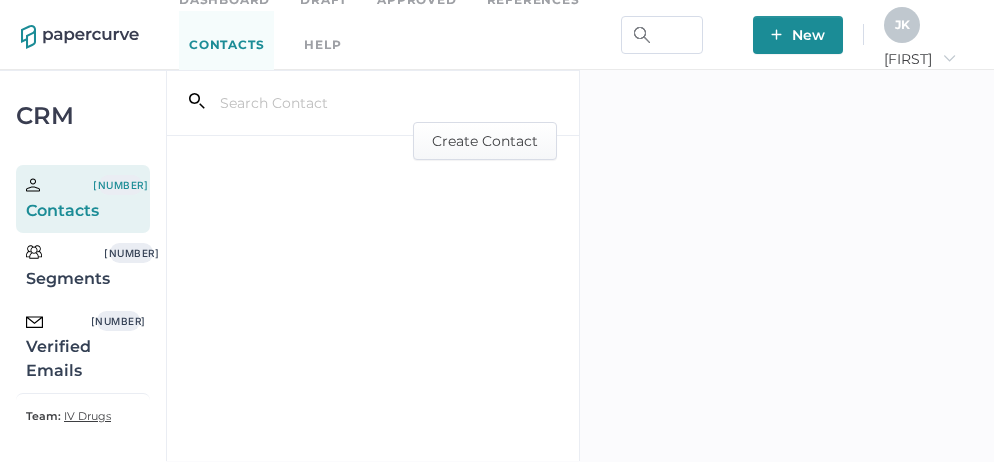 click on "[VERIFIED EMAILS]" at bounding box center (76, 199) 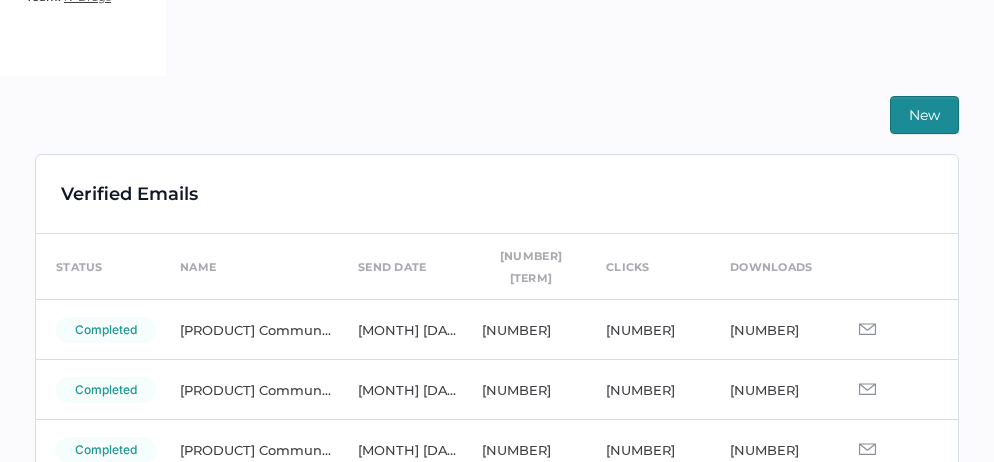 scroll, scrollTop: 421, scrollLeft: 0, axis: vertical 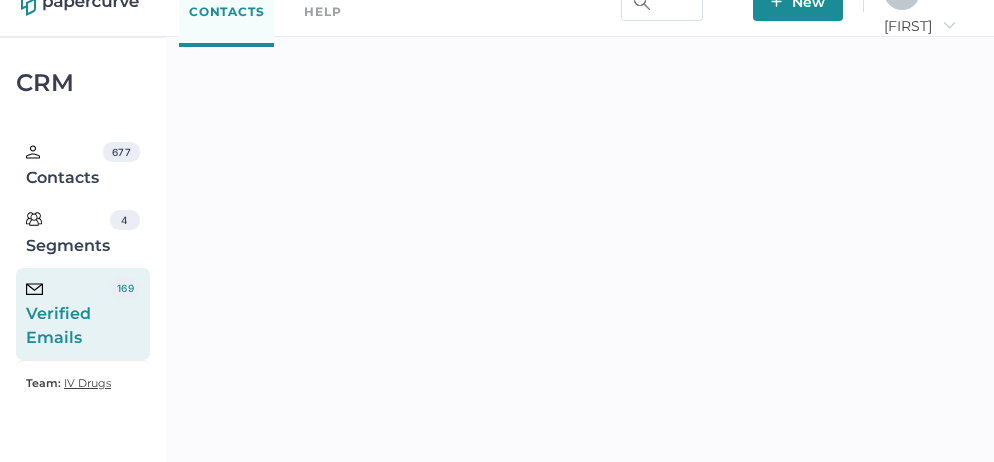 click on "[NAME] arrow_right" at bounding box center (920, 26) 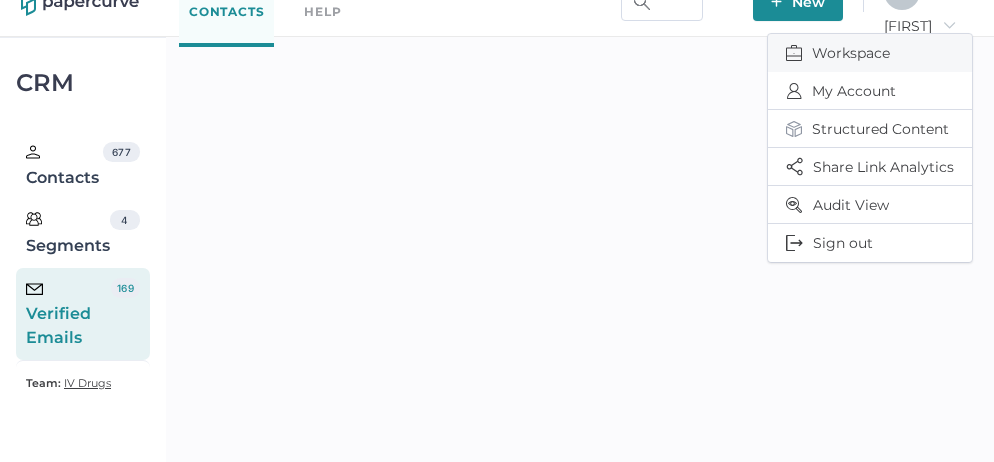 click on "Workspace" at bounding box center (870, 53) 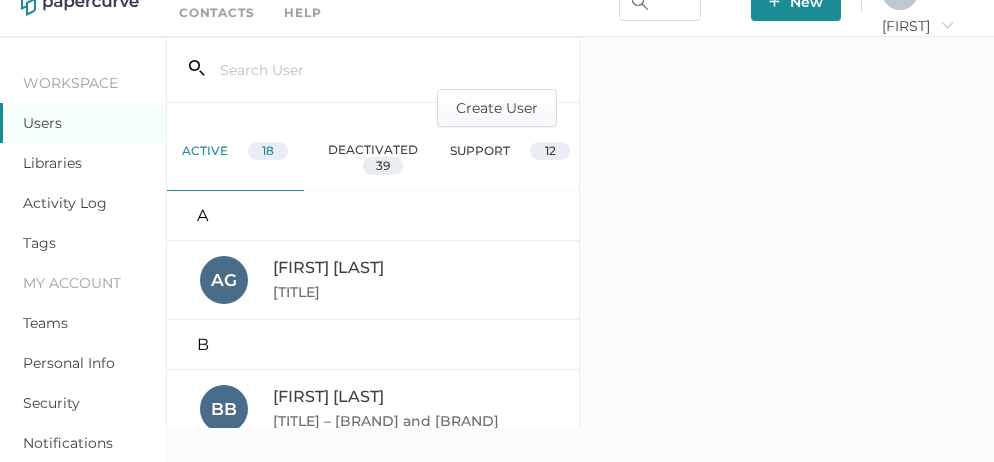 click on "Activity Log" at bounding box center [65, 203] 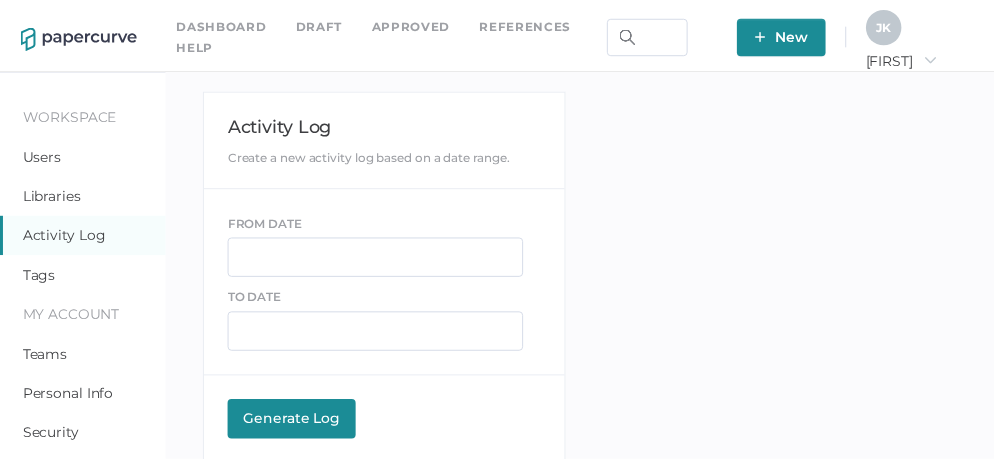 scroll, scrollTop: 0, scrollLeft: 0, axis: both 